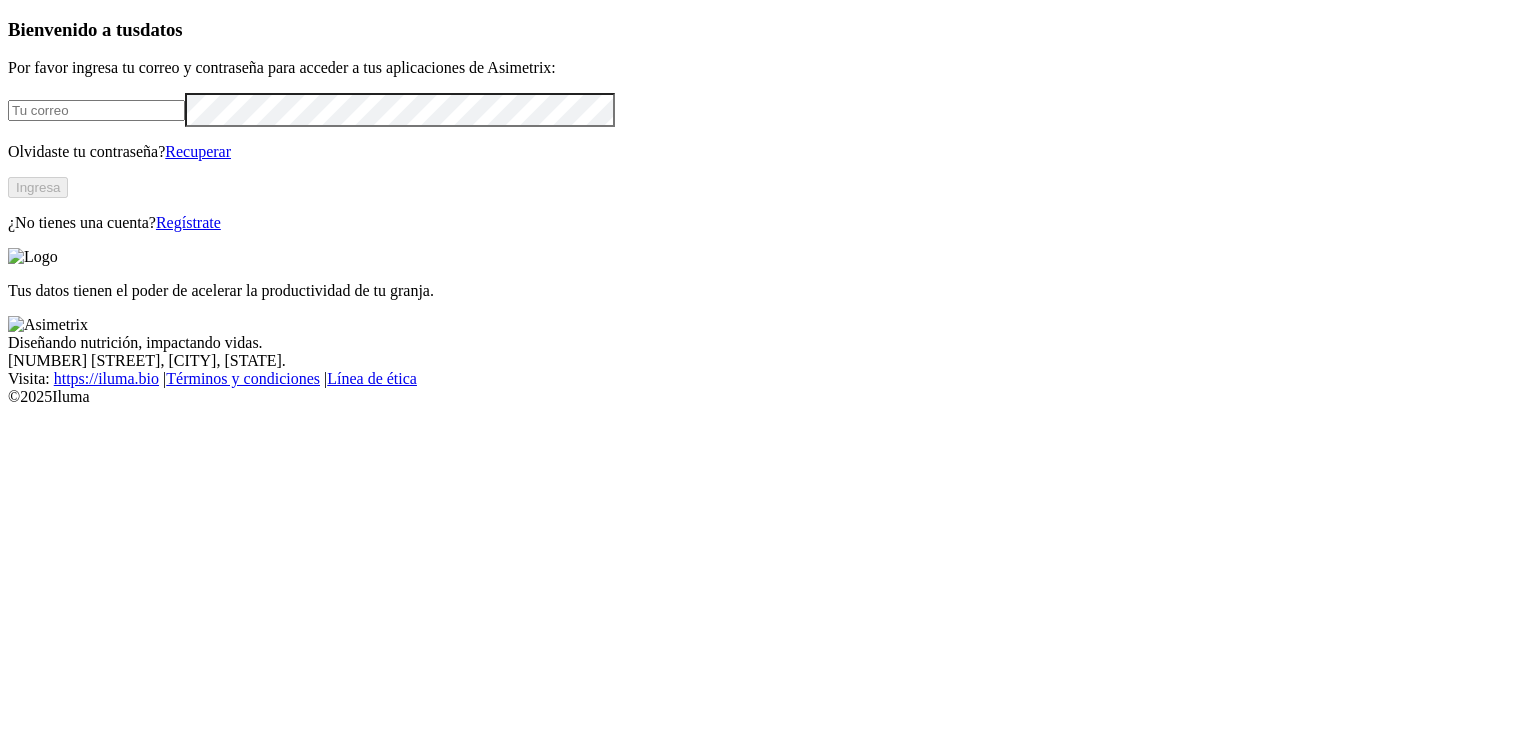 scroll, scrollTop: 0, scrollLeft: 0, axis: both 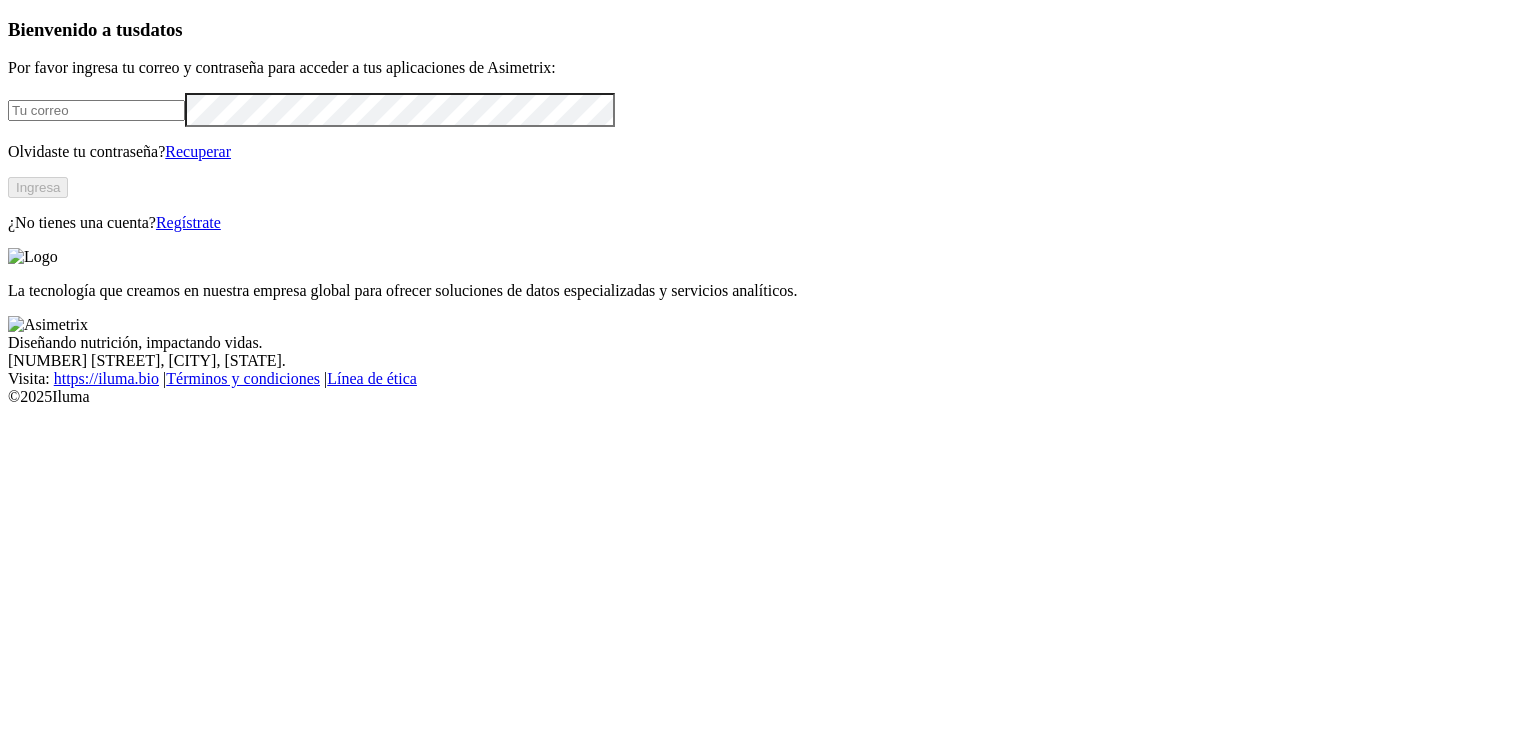 type on "auxnutricion@concentradospollorico.com" 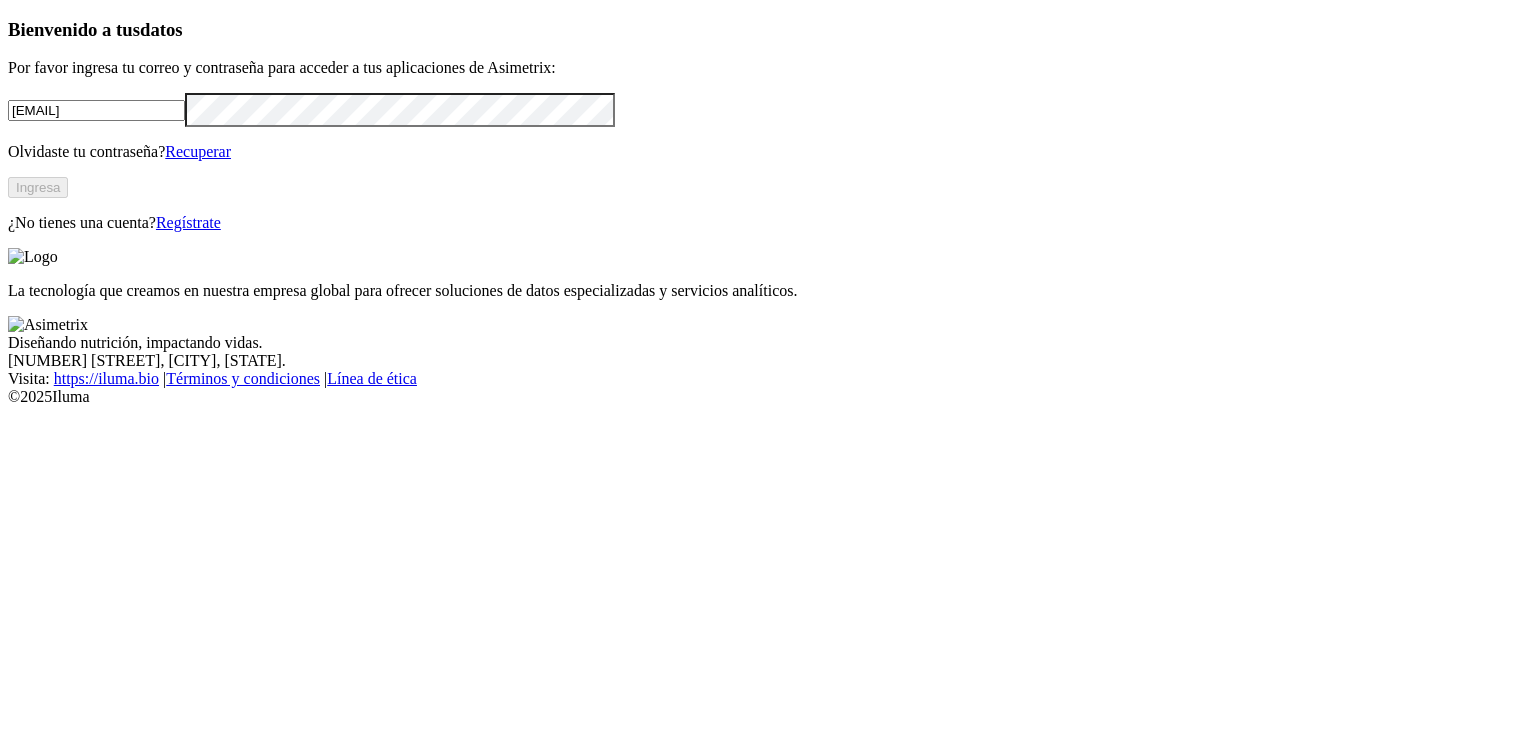 click at bounding box center [33, 257] 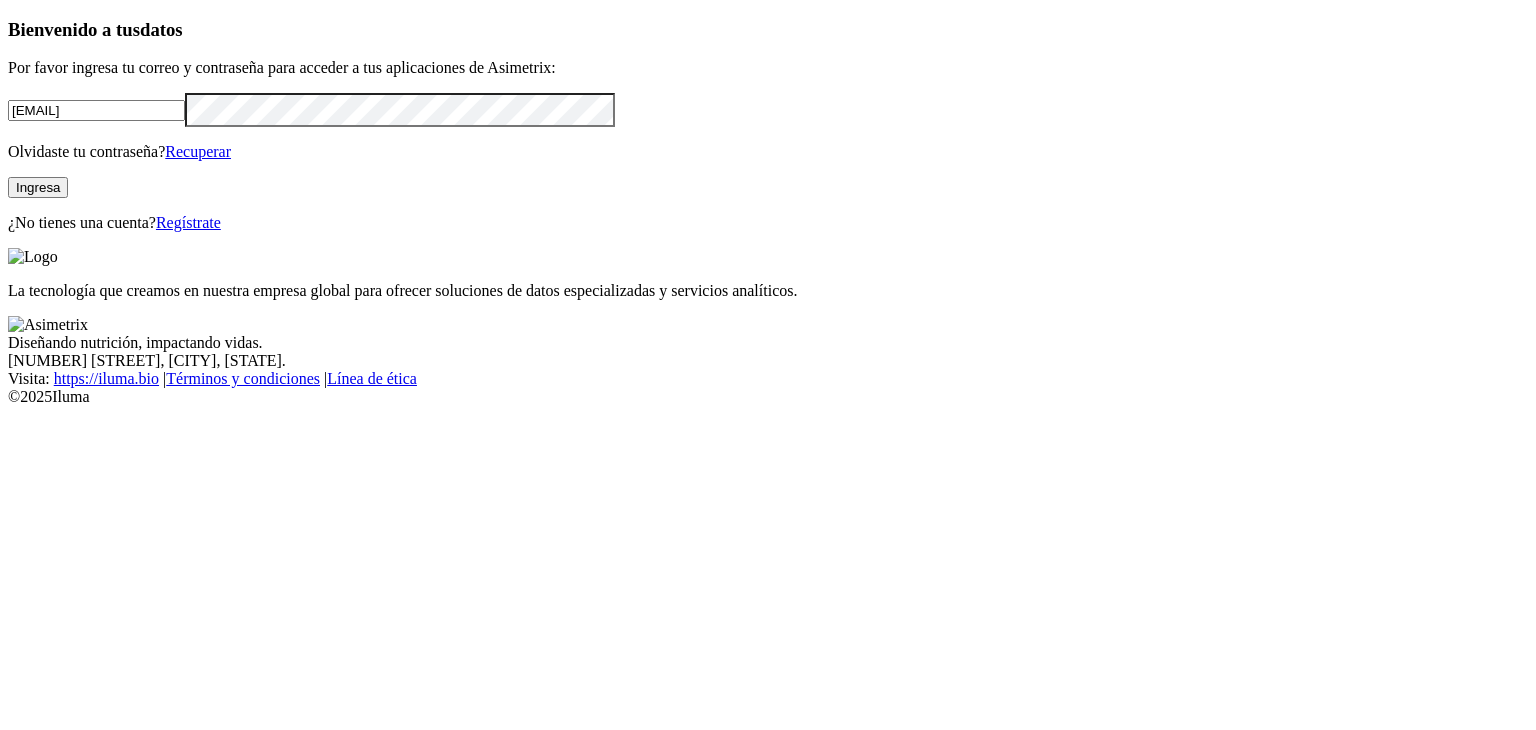 click at bounding box center [48, 325] 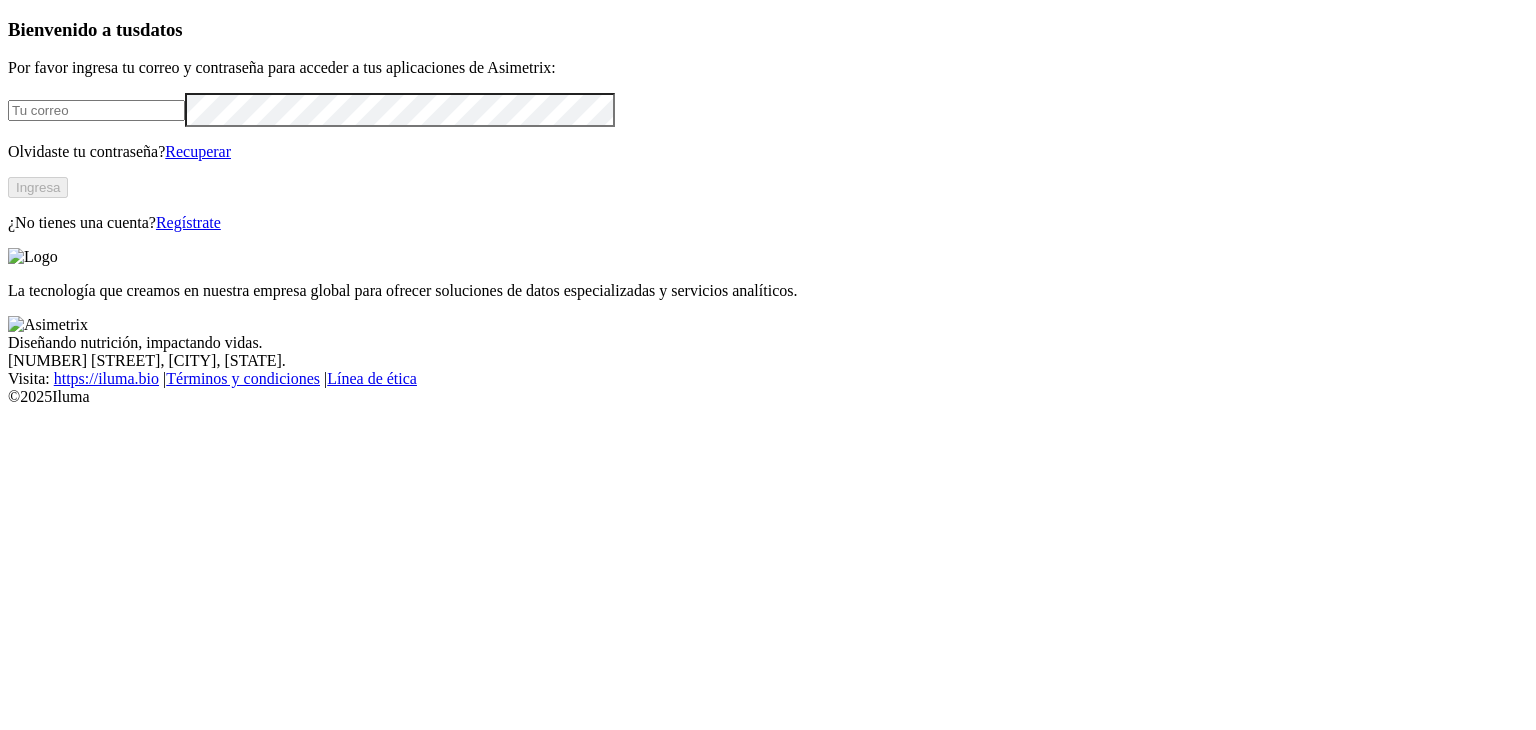 scroll, scrollTop: 0, scrollLeft: 0, axis: both 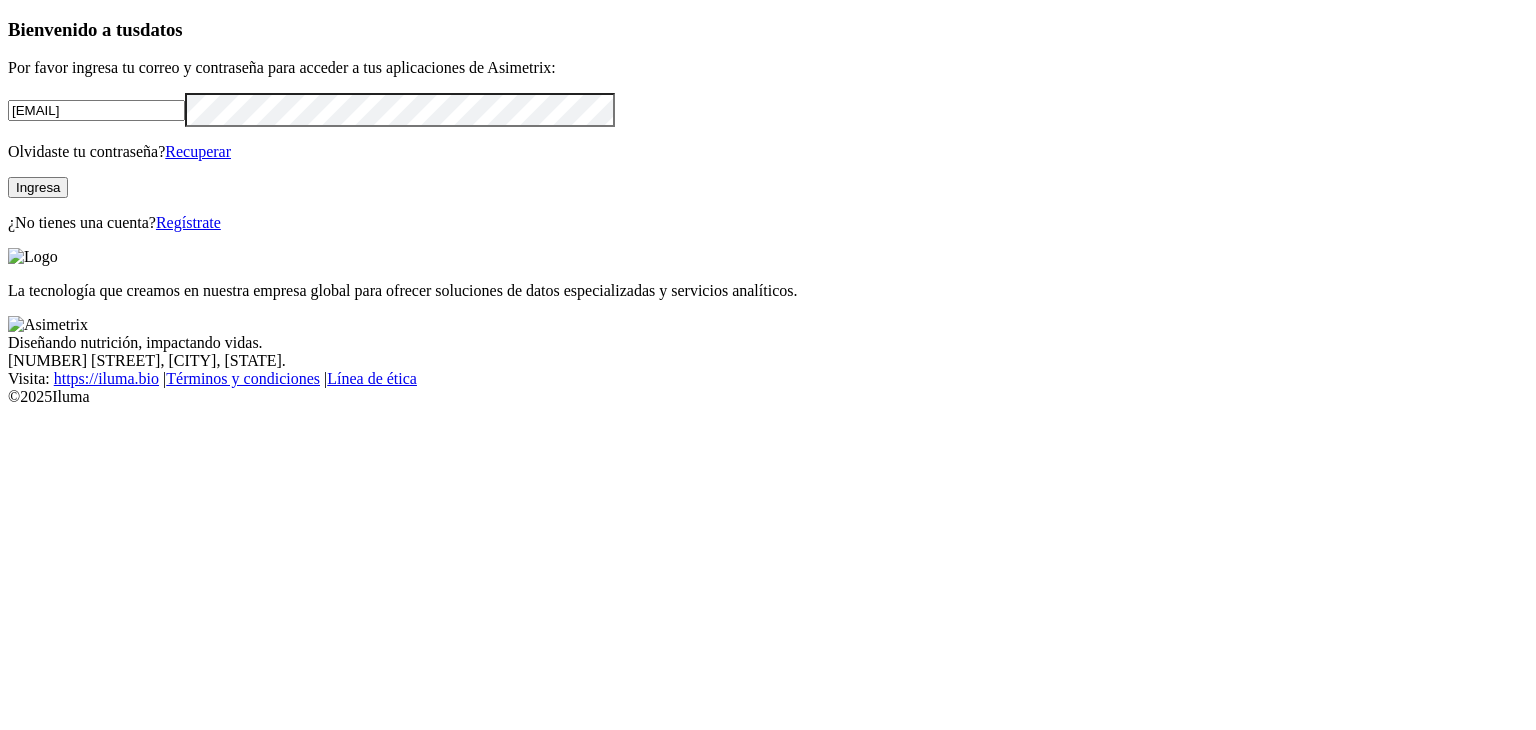 click on "Ingresa" at bounding box center [38, 187] 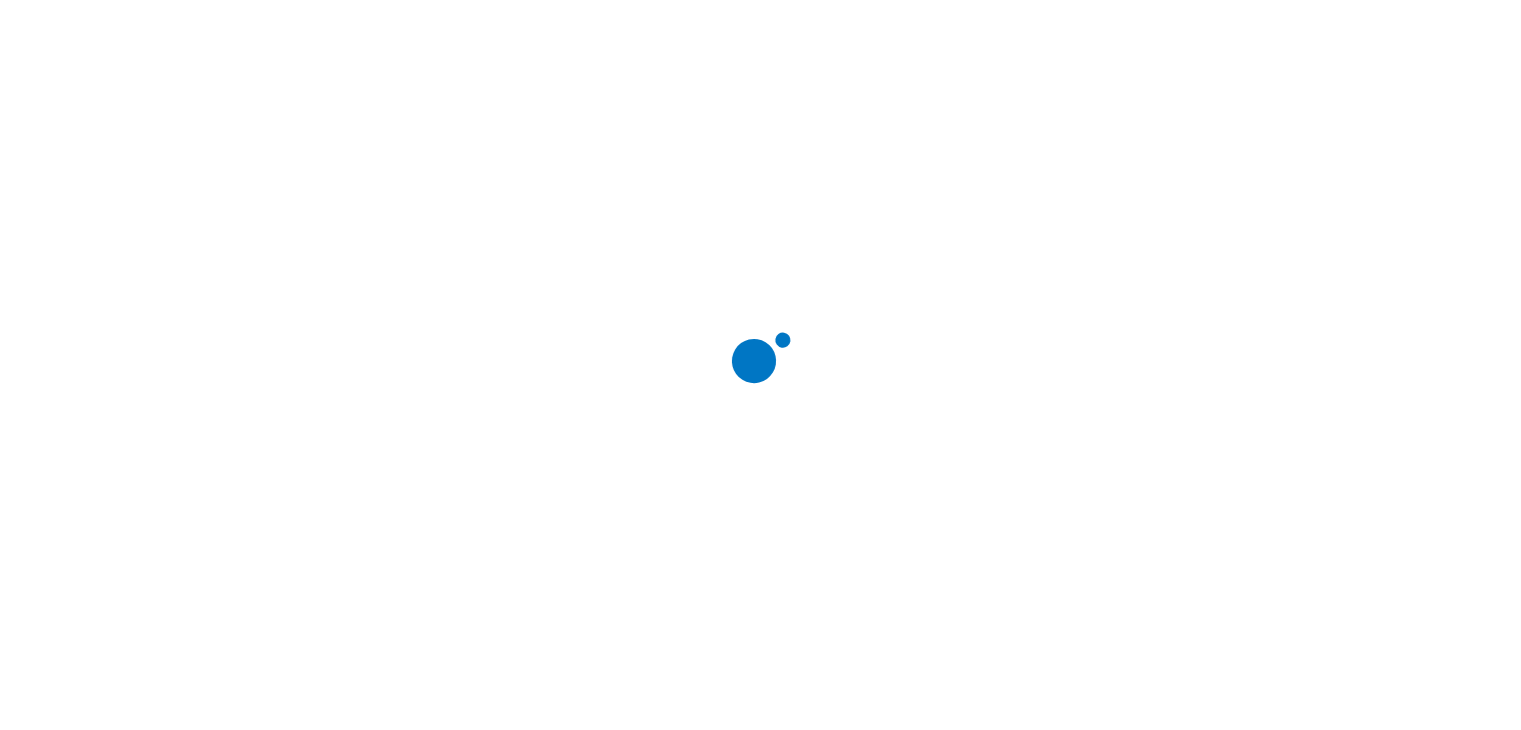 scroll, scrollTop: 0, scrollLeft: 0, axis: both 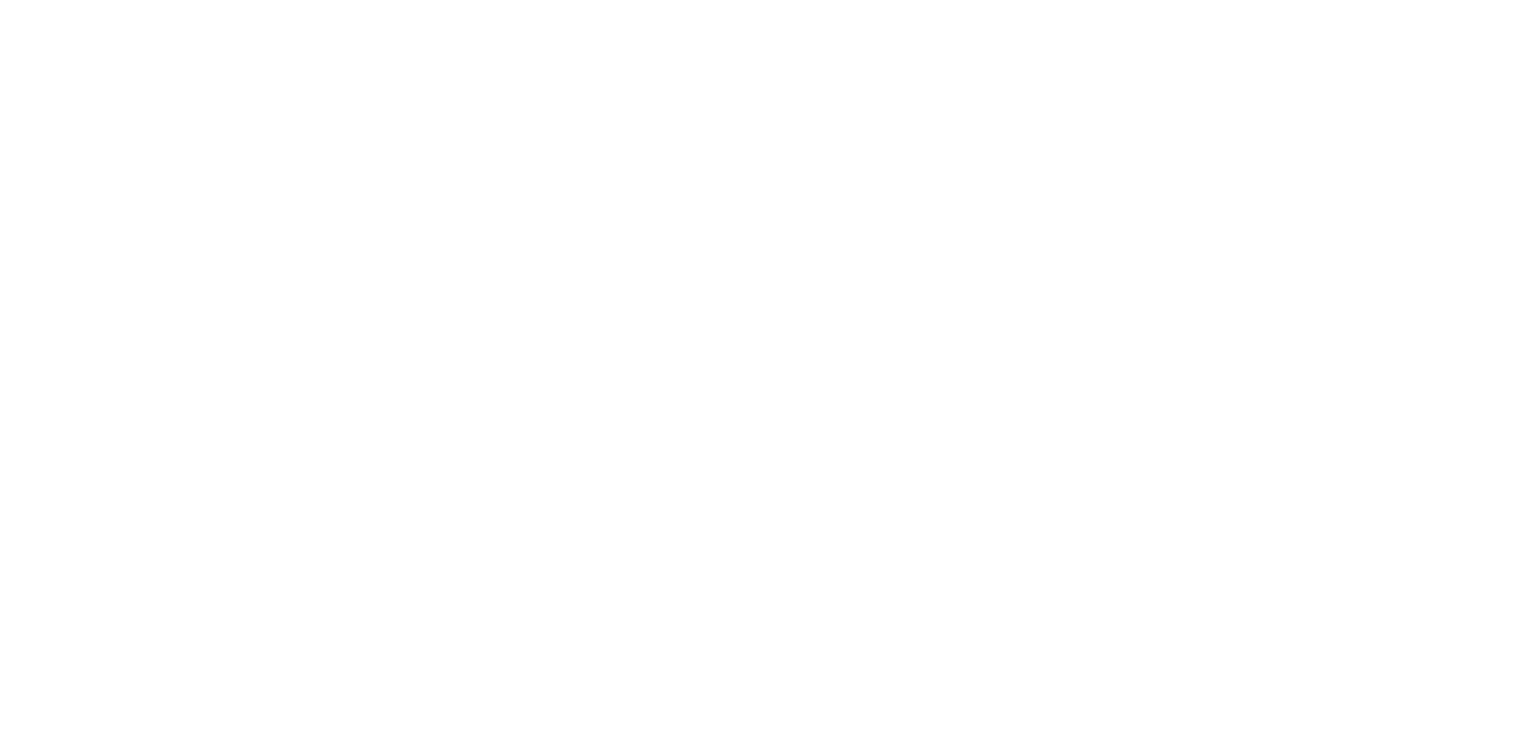 click on "File Manager" at bounding box center (768, 2813) 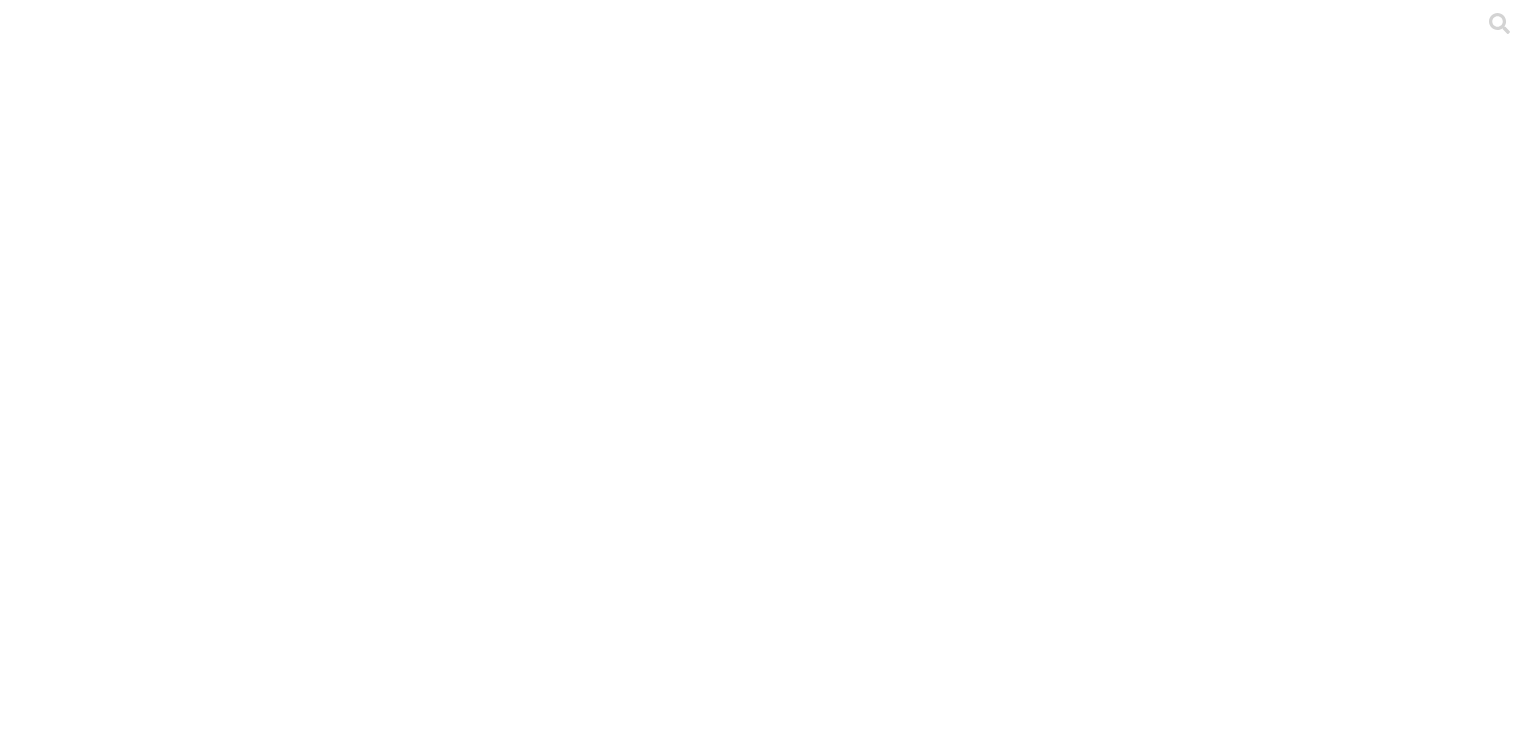 click on ".cls-1 {
fill: #d6d6d6;
}
ETL" at bounding box center [768, 3204] 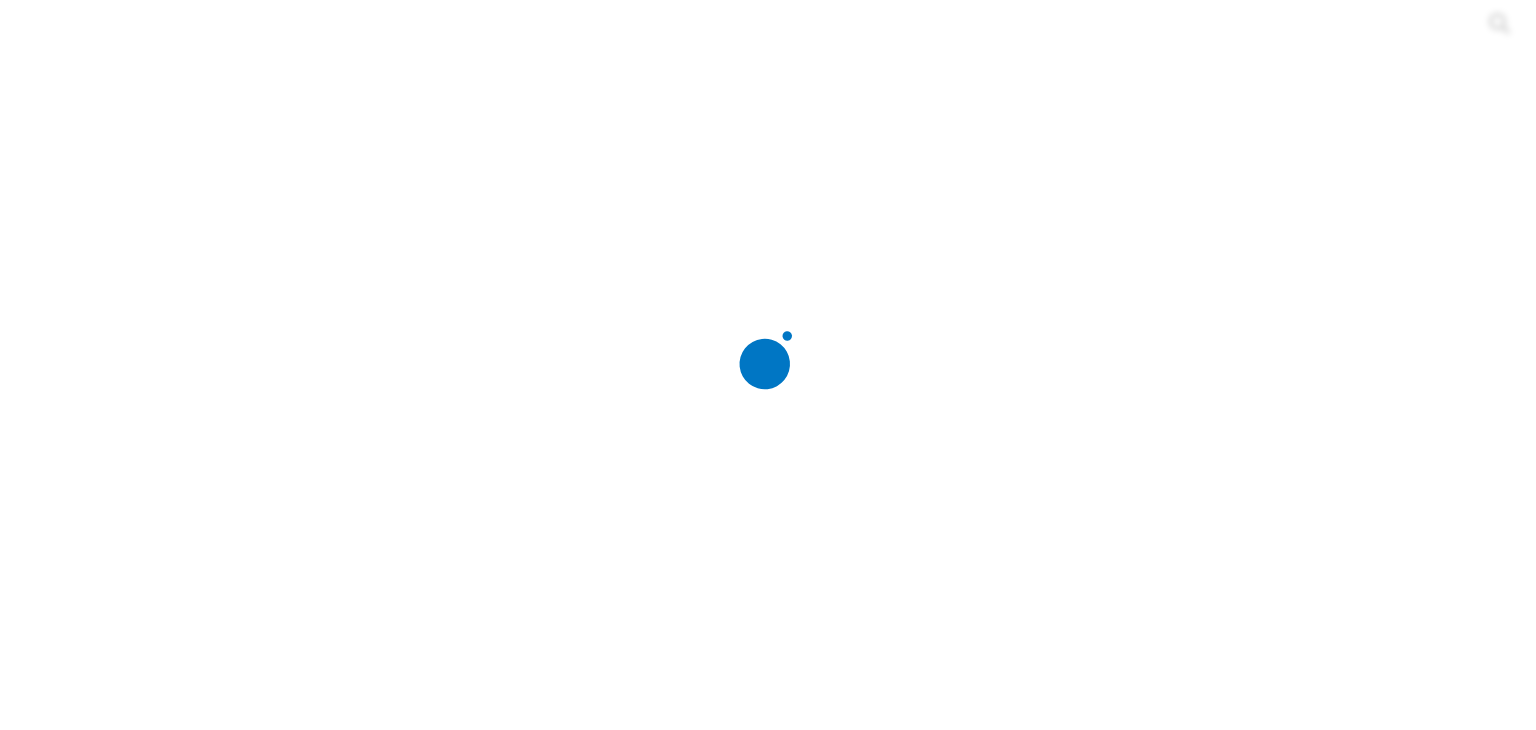 click at bounding box center (776, 365) 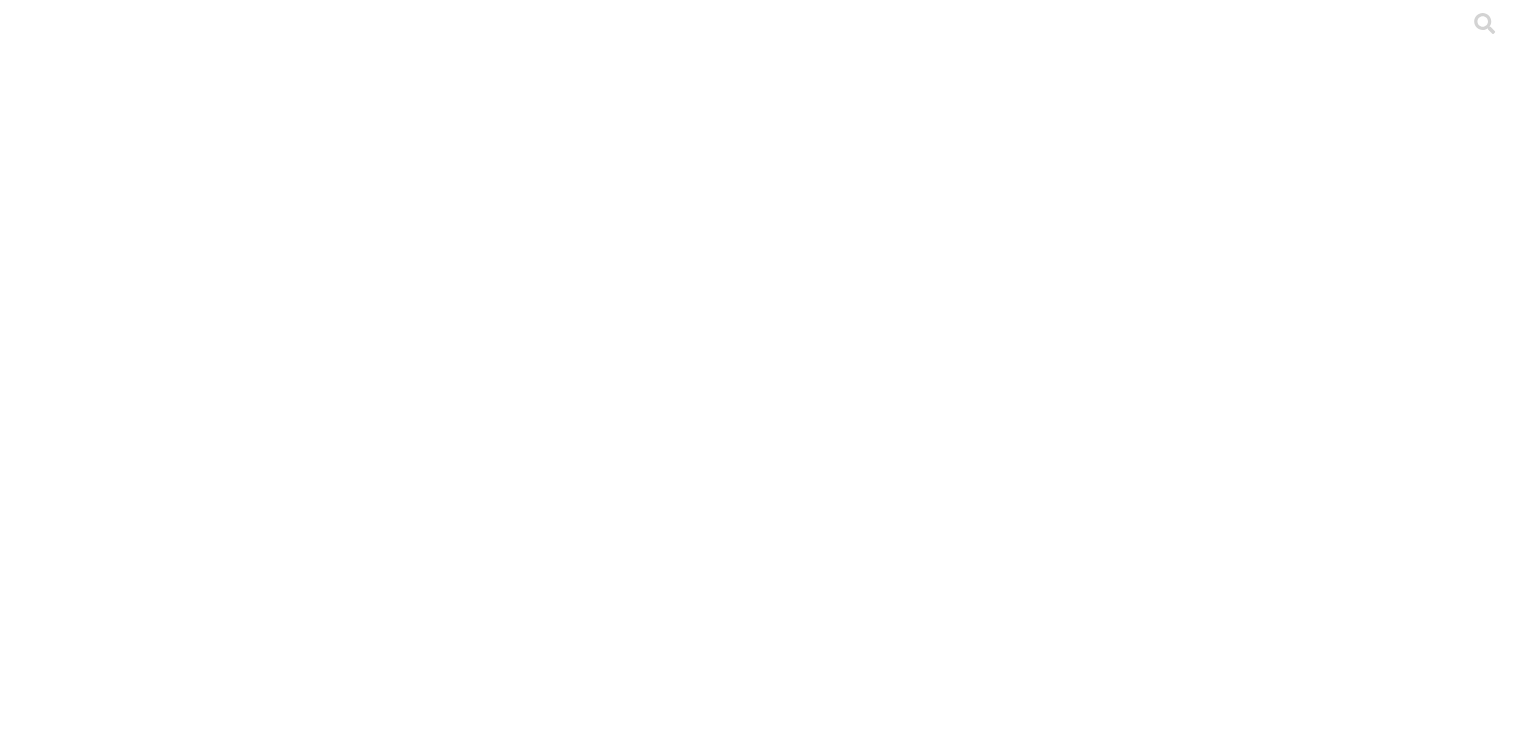 drag, startPoint x: 1171, startPoint y: 253, endPoint x: 1162, endPoint y: 242, distance: 14.21267 